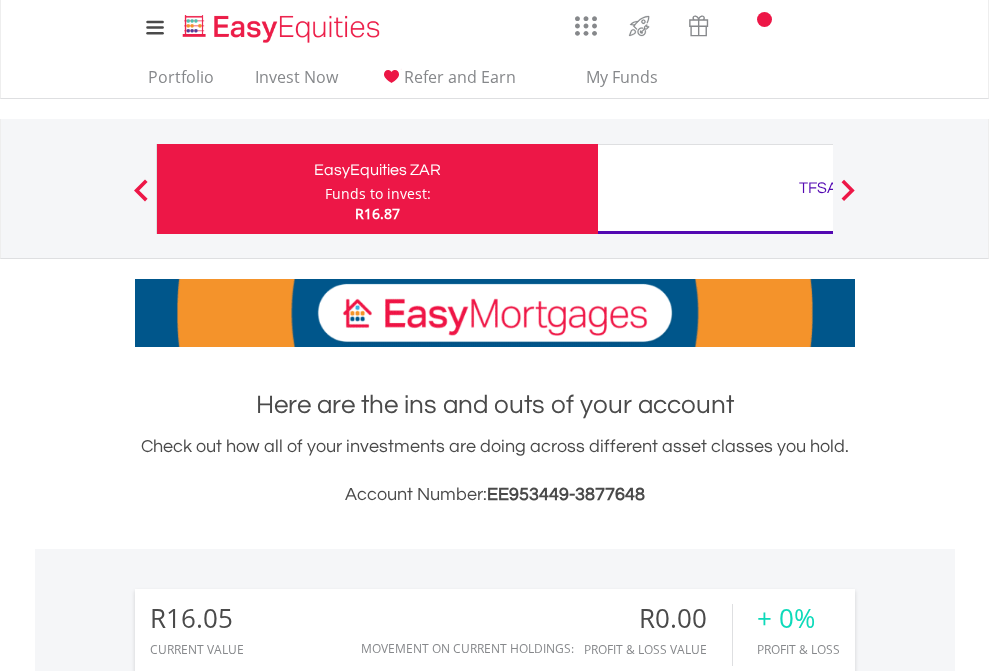 scroll, scrollTop: 0, scrollLeft: 0, axis: both 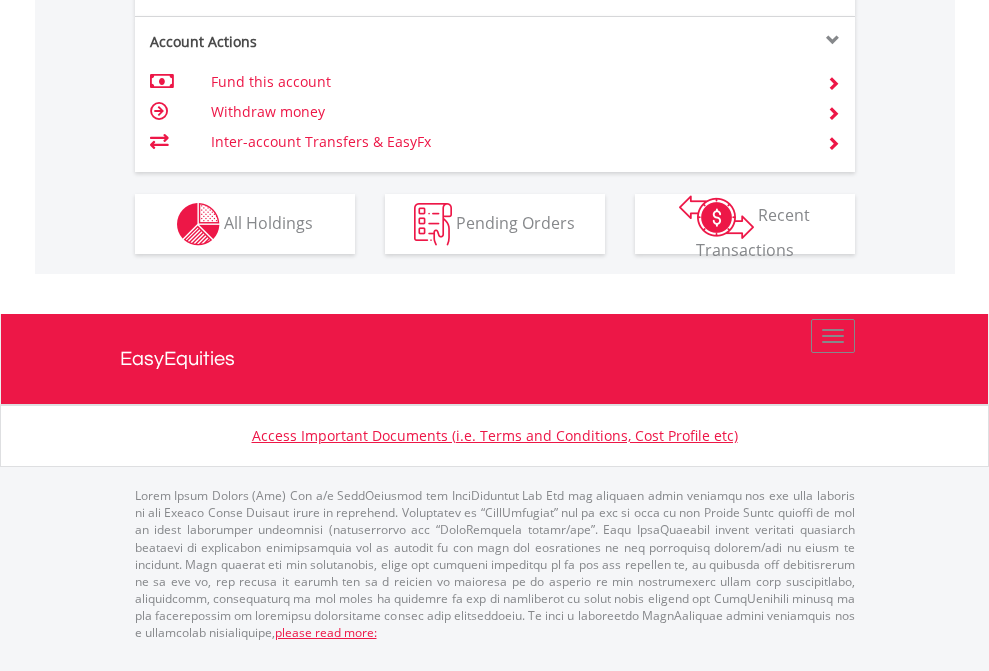 click on "Investment types" at bounding box center (706, -337) 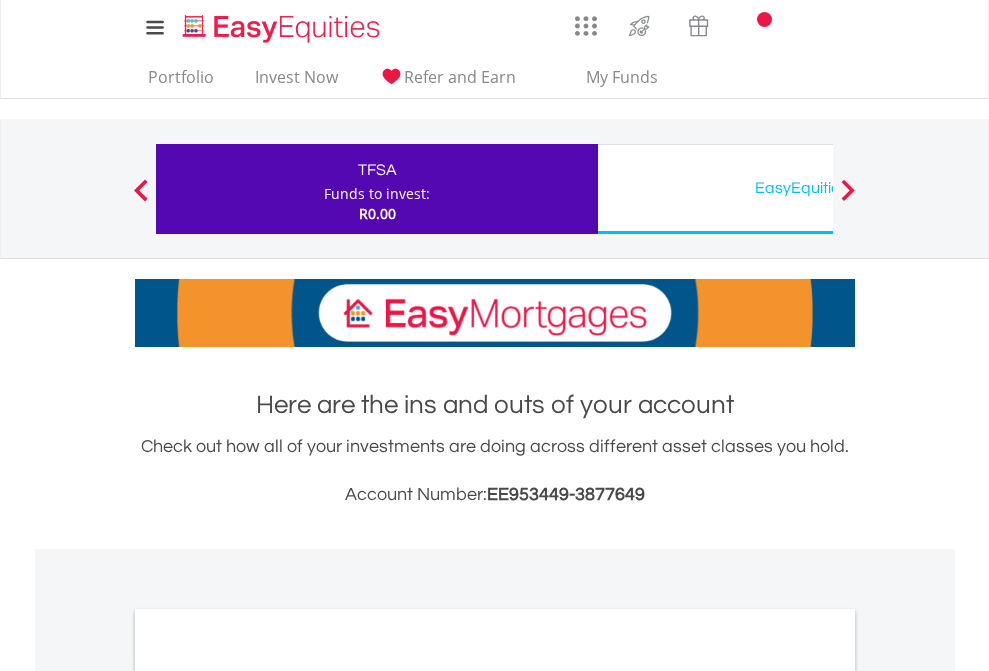 scroll, scrollTop: 0, scrollLeft: 0, axis: both 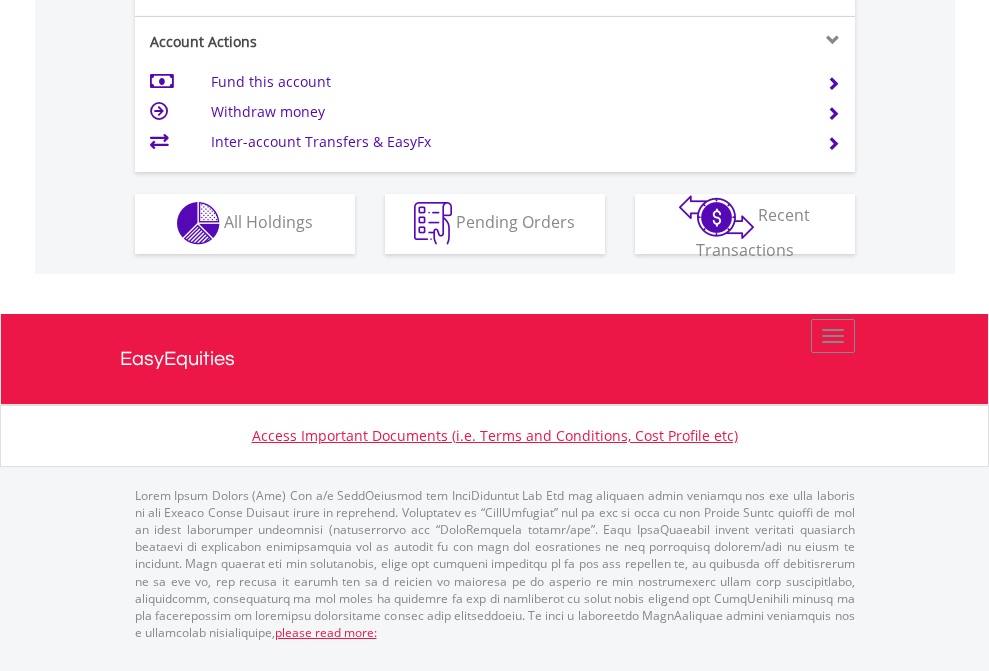 click on "Investment types" at bounding box center (706, -353) 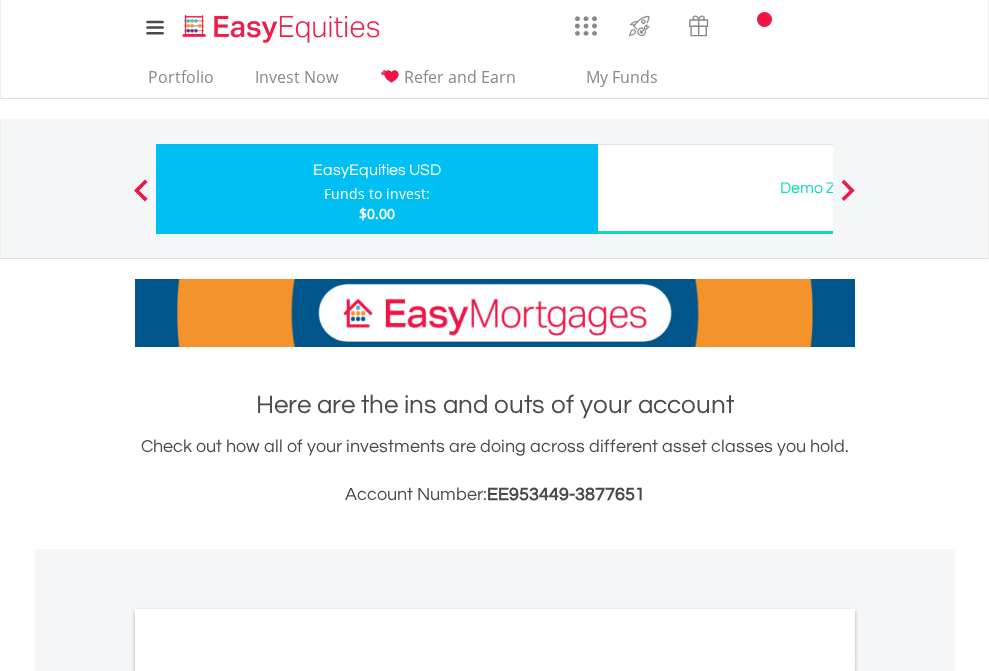 scroll, scrollTop: 0, scrollLeft: 0, axis: both 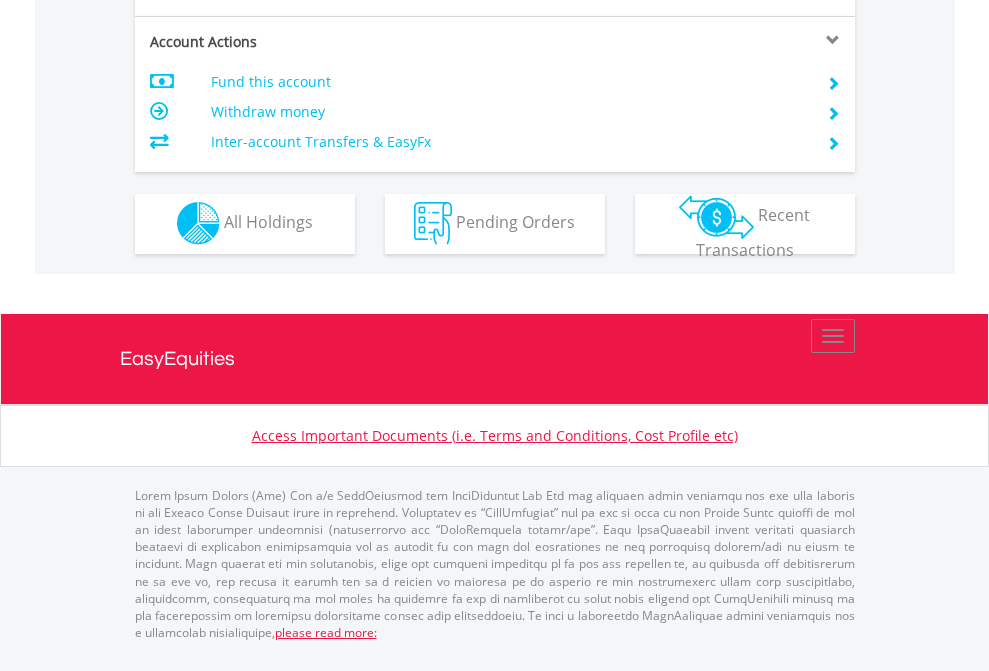 click on "Investment types" at bounding box center (706, -353) 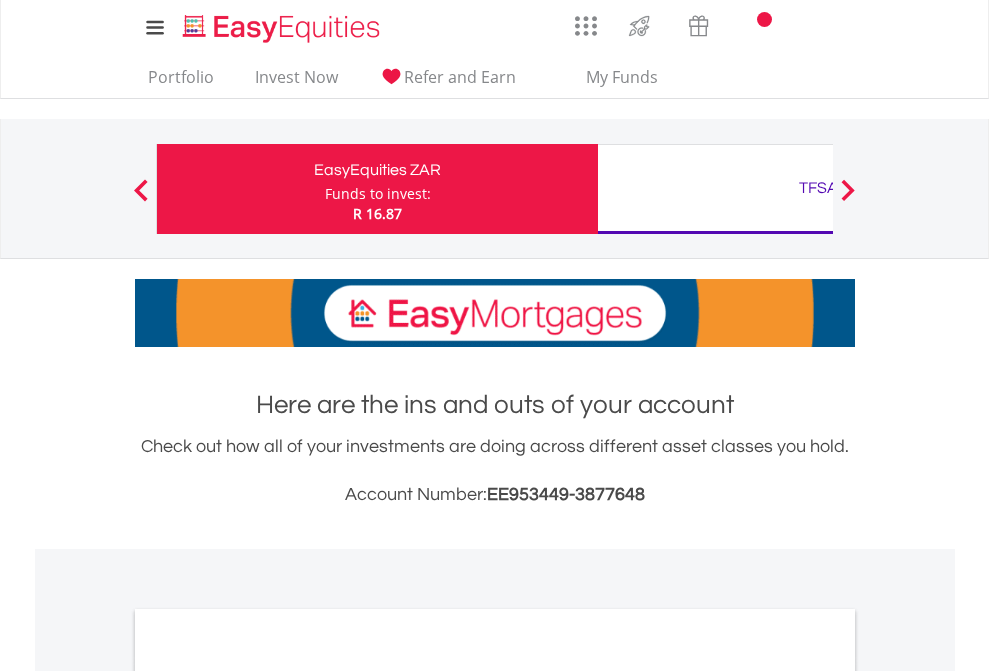 scroll, scrollTop: 1202, scrollLeft: 0, axis: vertical 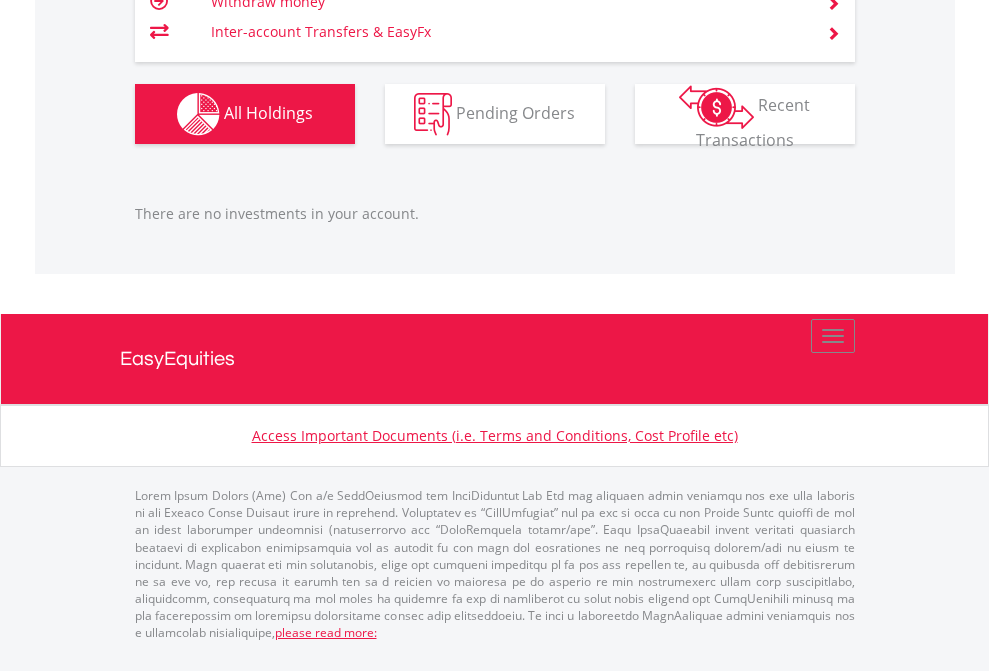 click on "TFSA" at bounding box center (818, -1206) 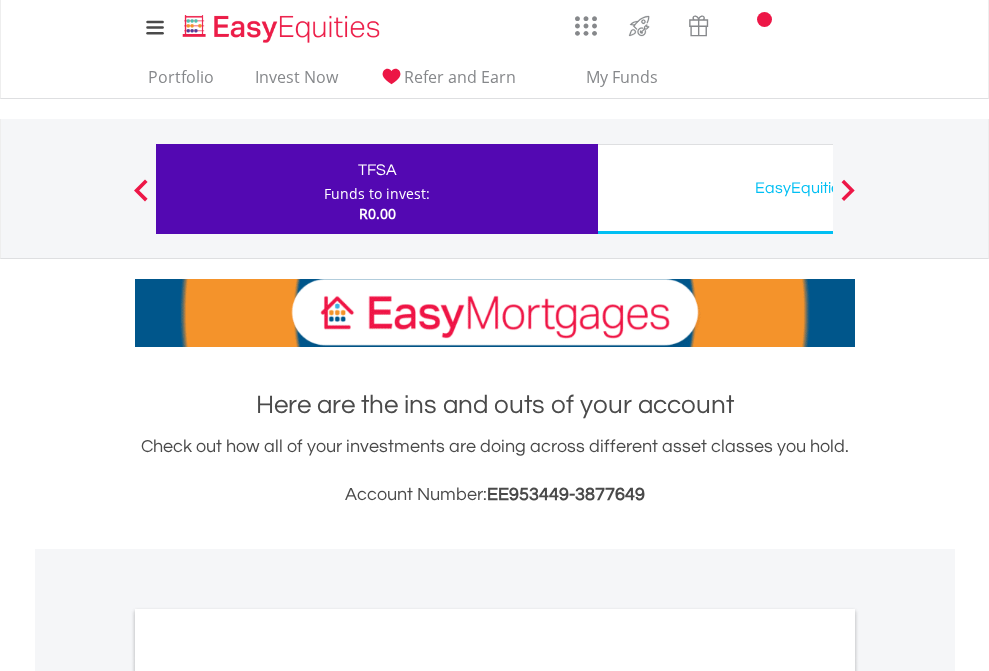 scroll, scrollTop: 0, scrollLeft: 0, axis: both 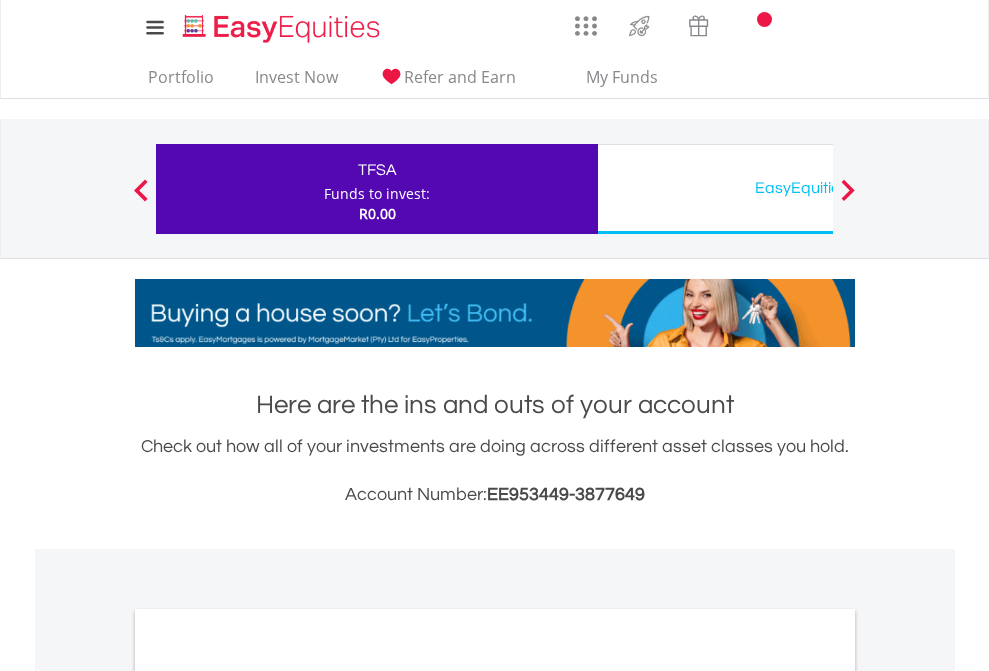 click on "All Holdings" at bounding box center (268, 1096) 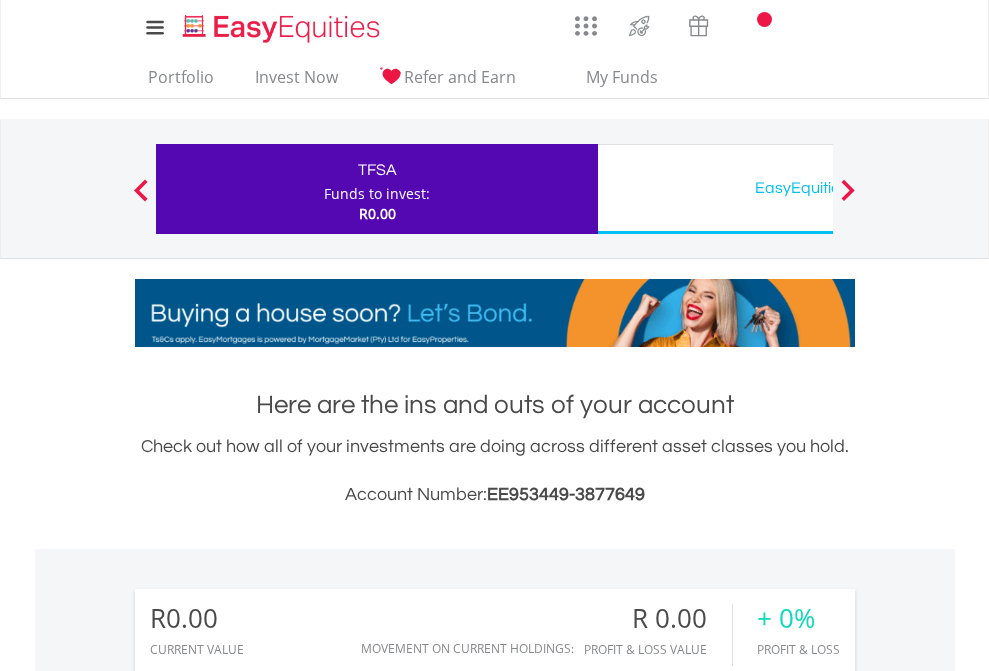 scroll, scrollTop: 1486, scrollLeft: 0, axis: vertical 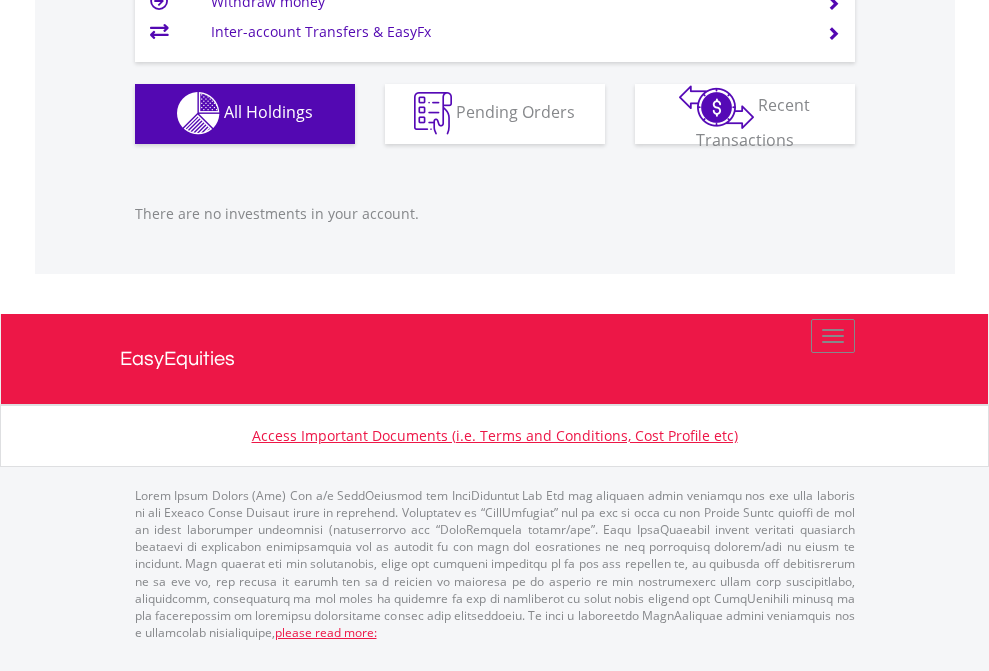 click on "EasyEquities USD" at bounding box center [818, -1142] 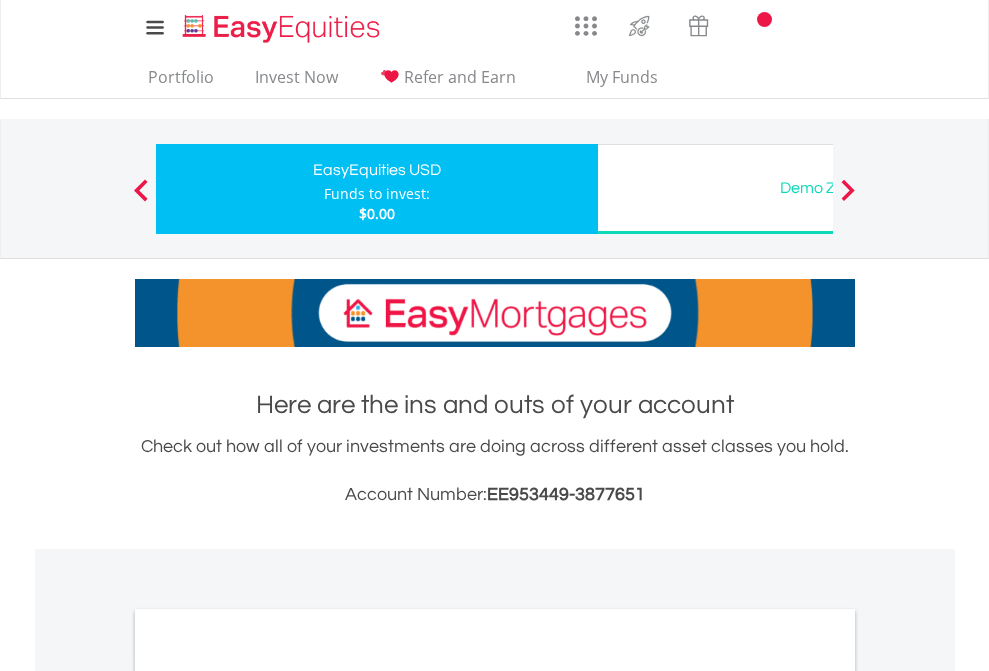 scroll, scrollTop: 0, scrollLeft: 0, axis: both 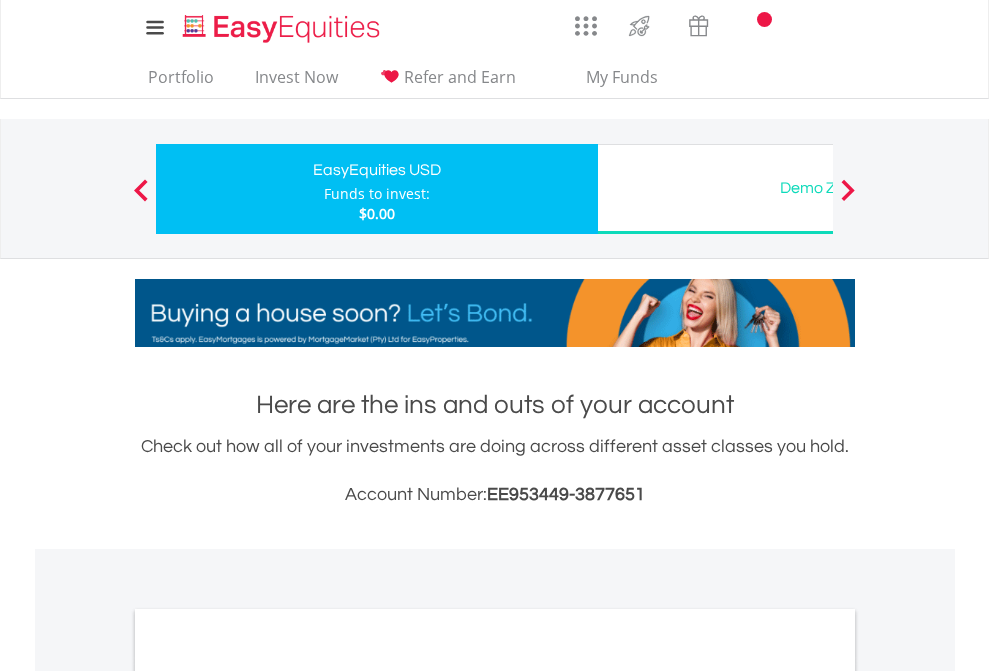 click on "All Holdings" at bounding box center [268, 1096] 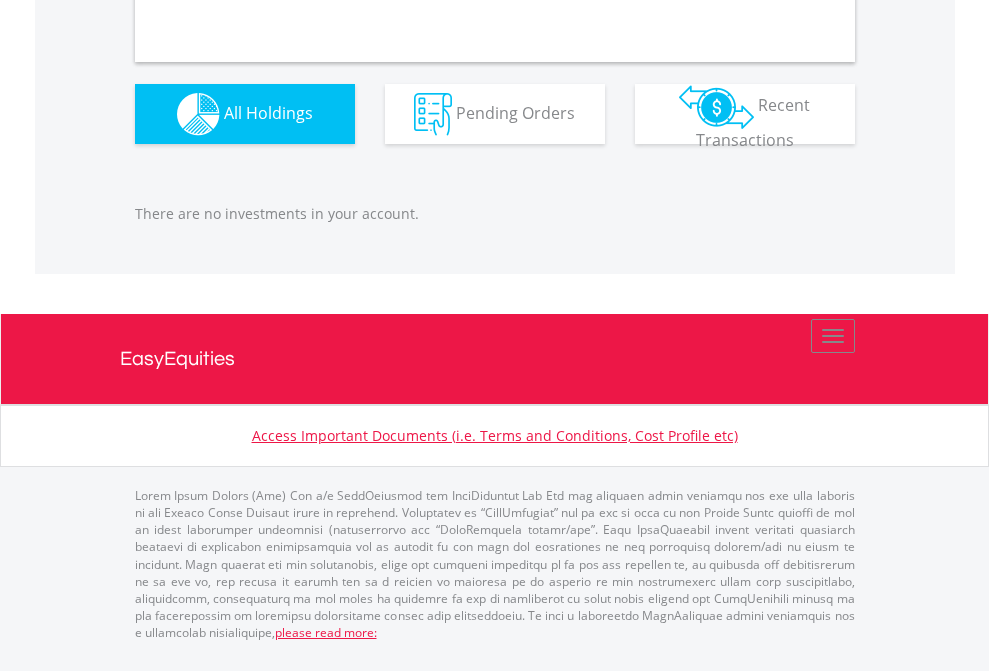 scroll, scrollTop: 1980, scrollLeft: 0, axis: vertical 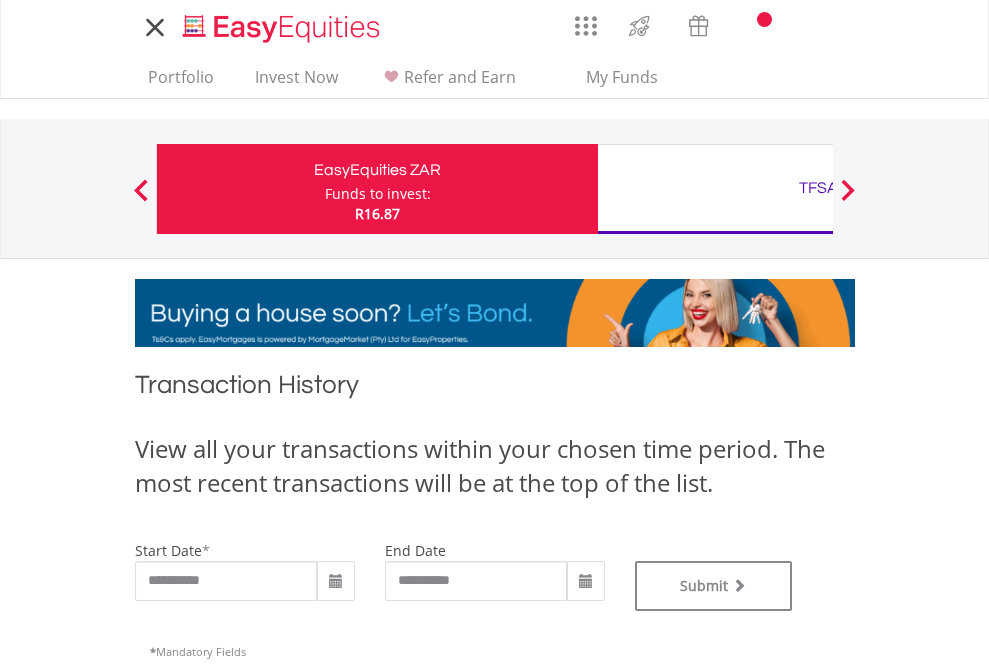 type on "**********" 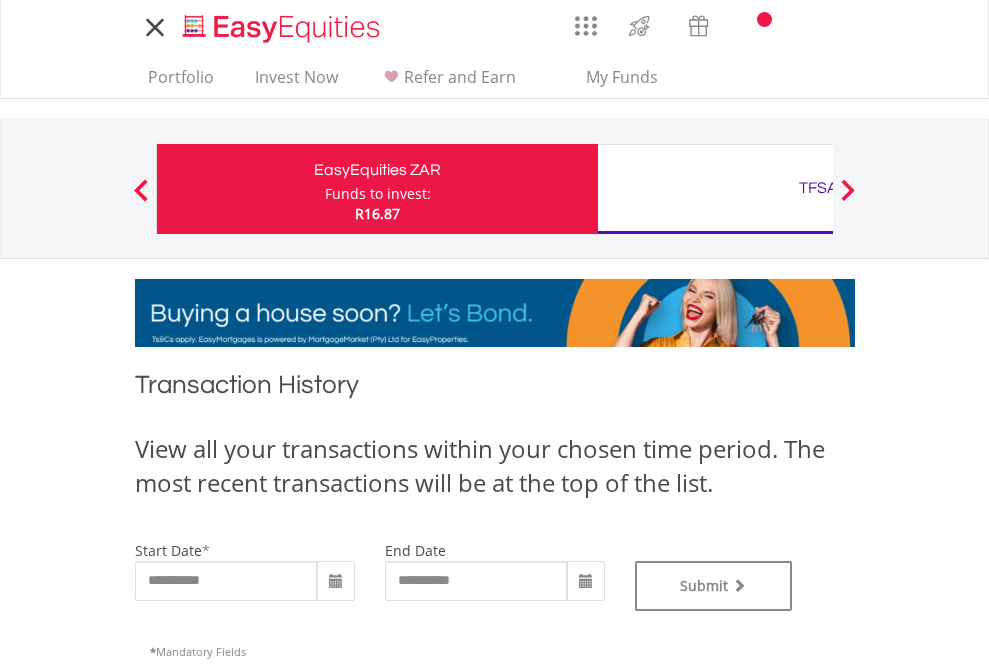 type on "**********" 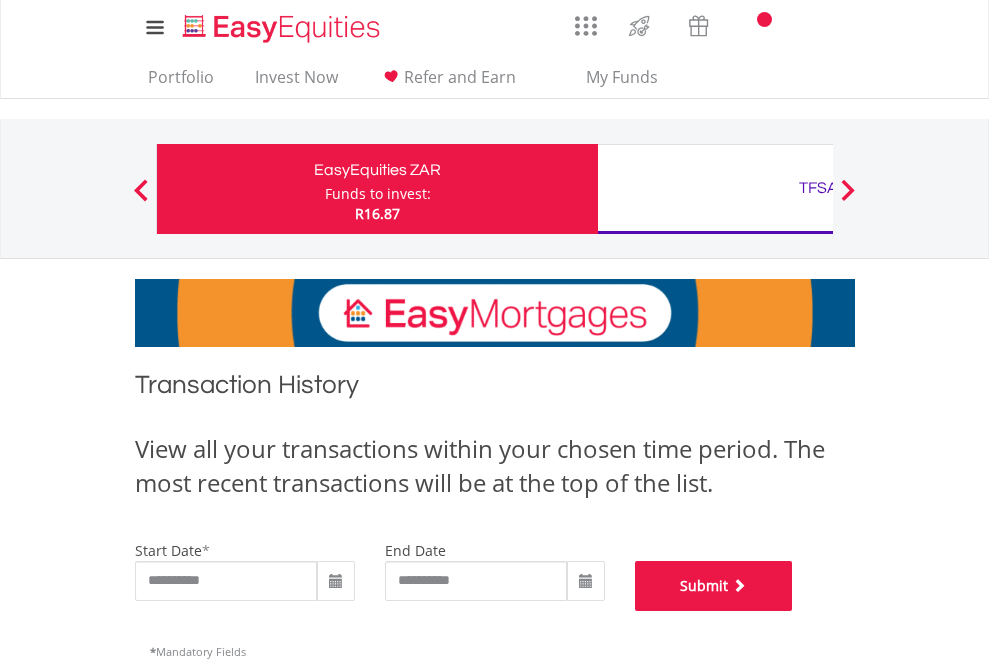 click on "Submit" at bounding box center [714, 586] 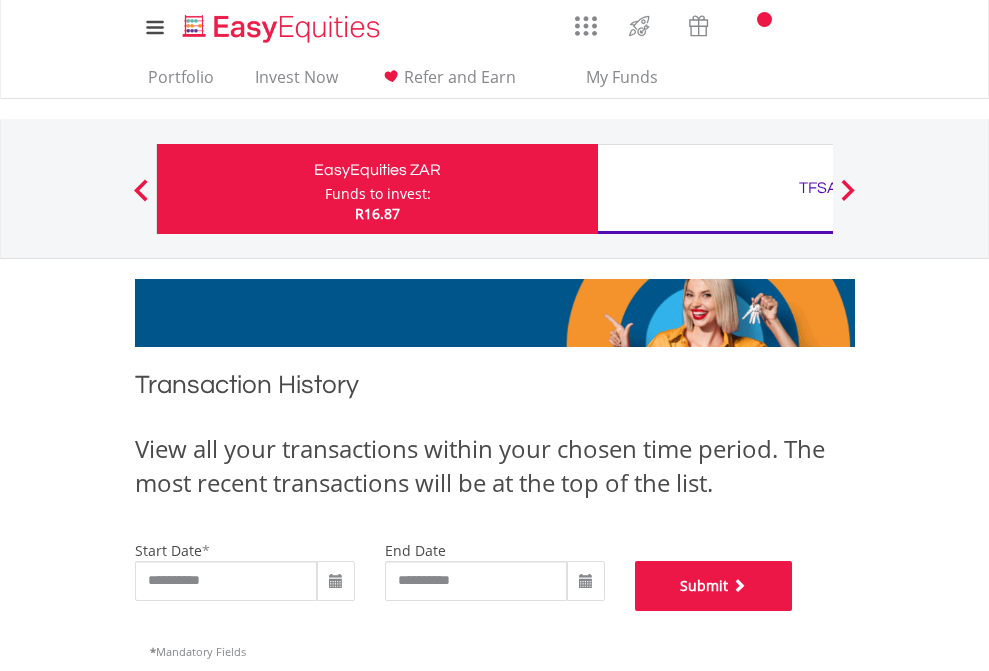 scroll, scrollTop: 811, scrollLeft: 0, axis: vertical 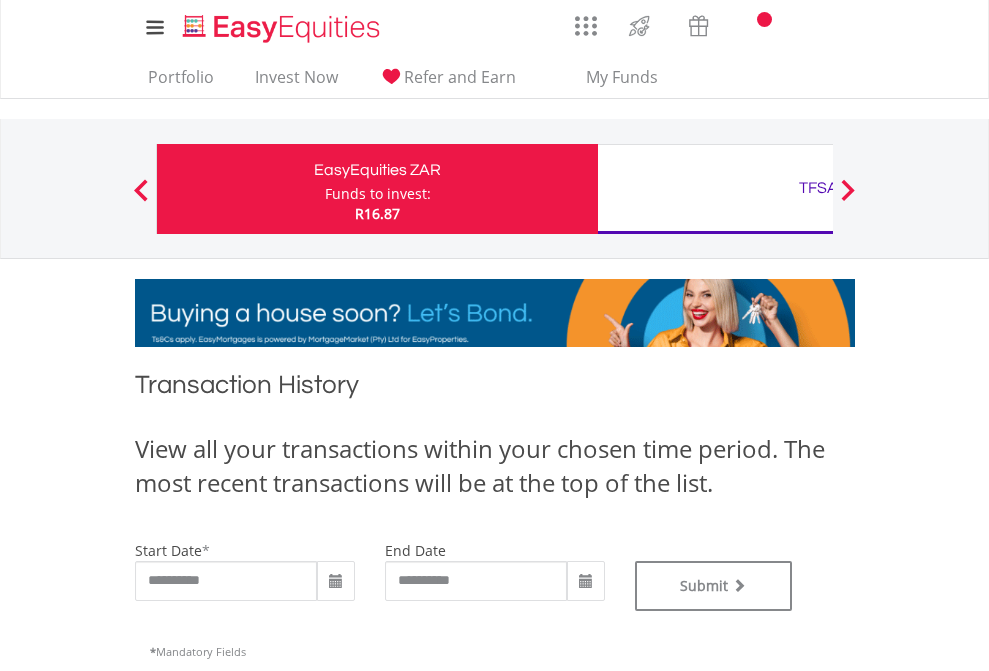 click on "TFSA" at bounding box center (818, 188) 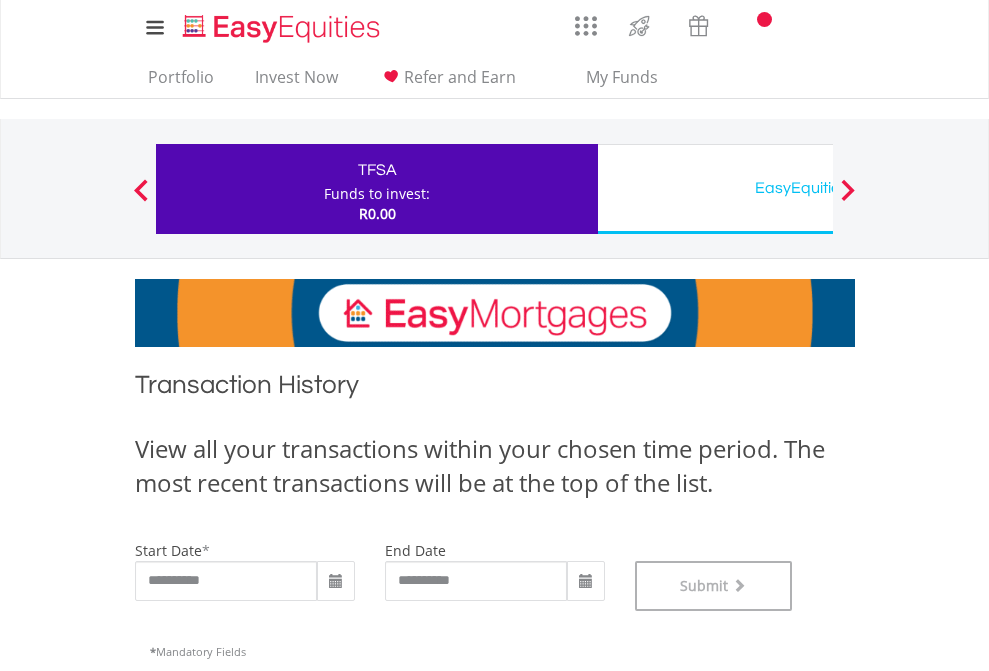 scroll, scrollTop: 811, scrollLeft: 0, axis: vertical 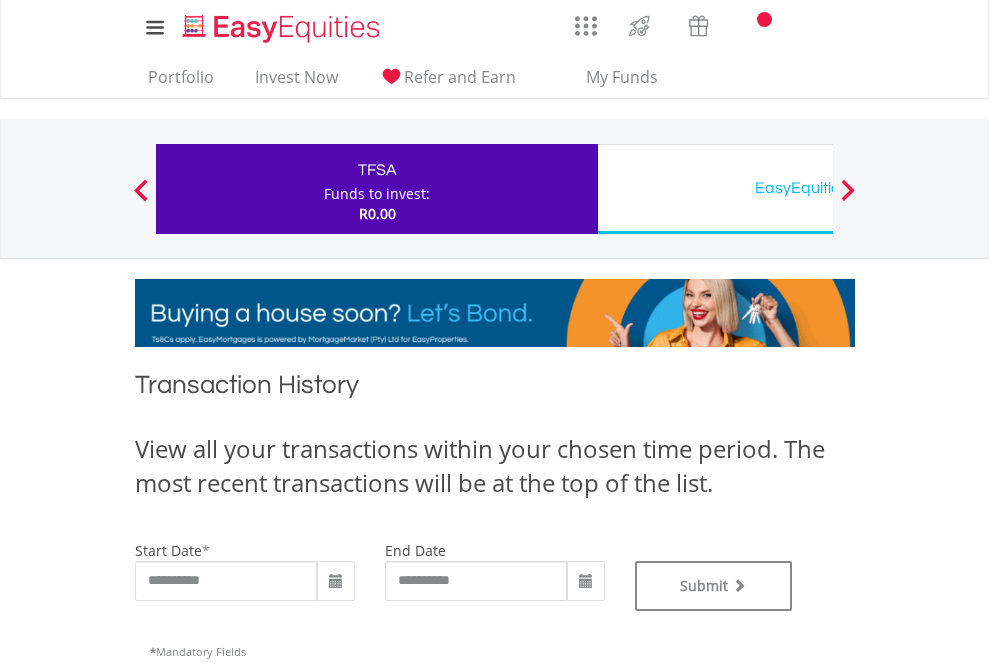 click on "EasyEquities USD" at bounding box center (818, 188) 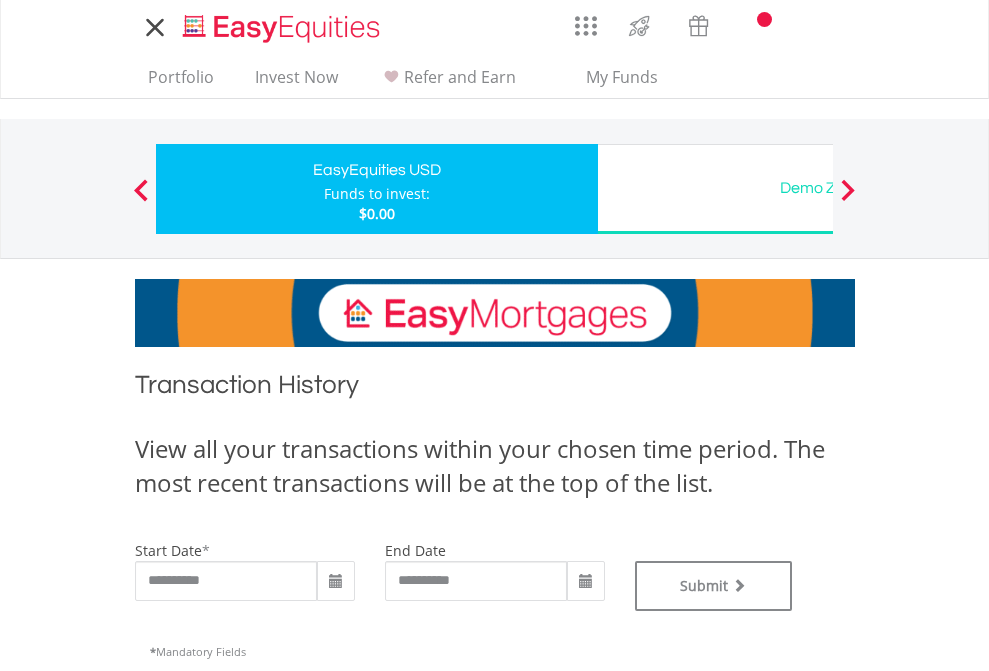 scroll, scrollTop: 0, scrollLeft: 0, axis: both 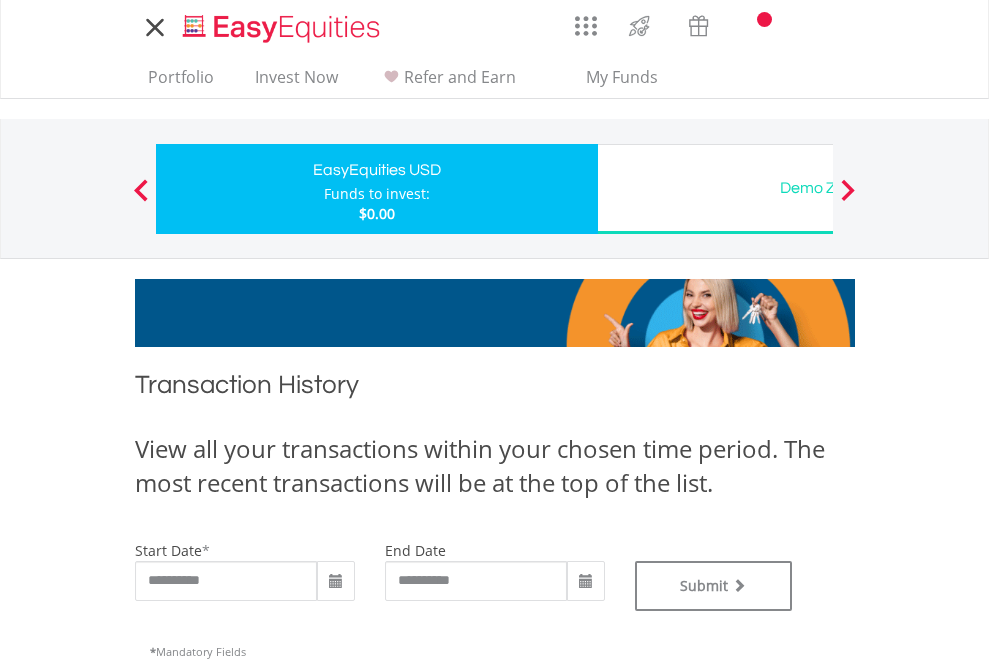 type on "**********" 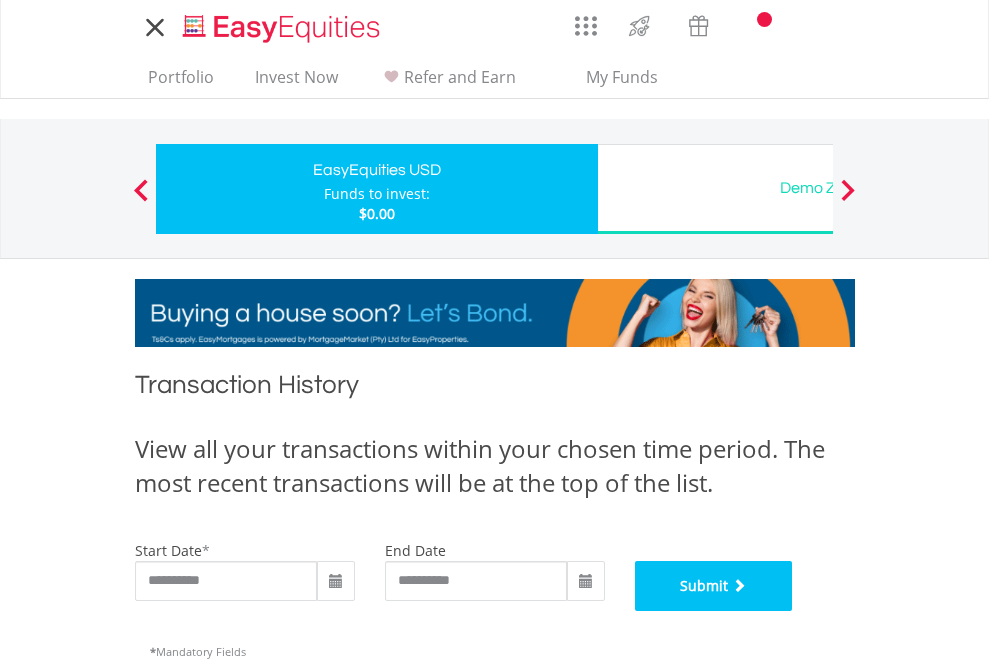click on "Submit" at bounding box center [714, 586] 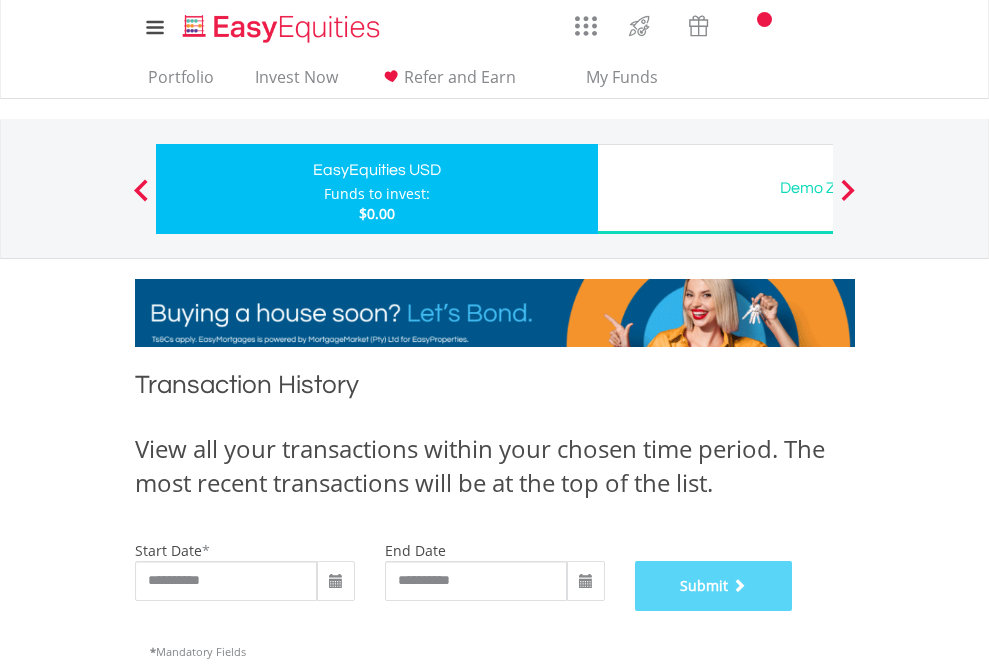 scroll, scrollTop: 811, scrollLeft: 0, axis: vertical 